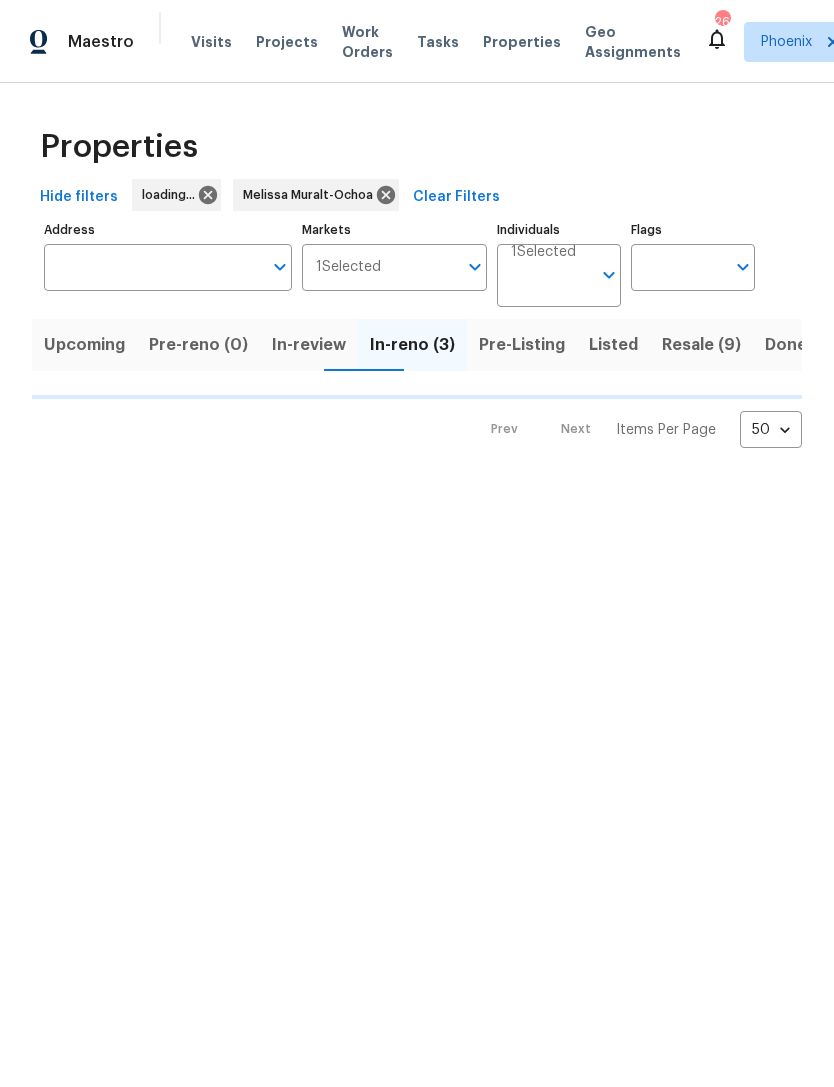 scroll, scrollTop: 0, scrollLeft: 0, axis: both 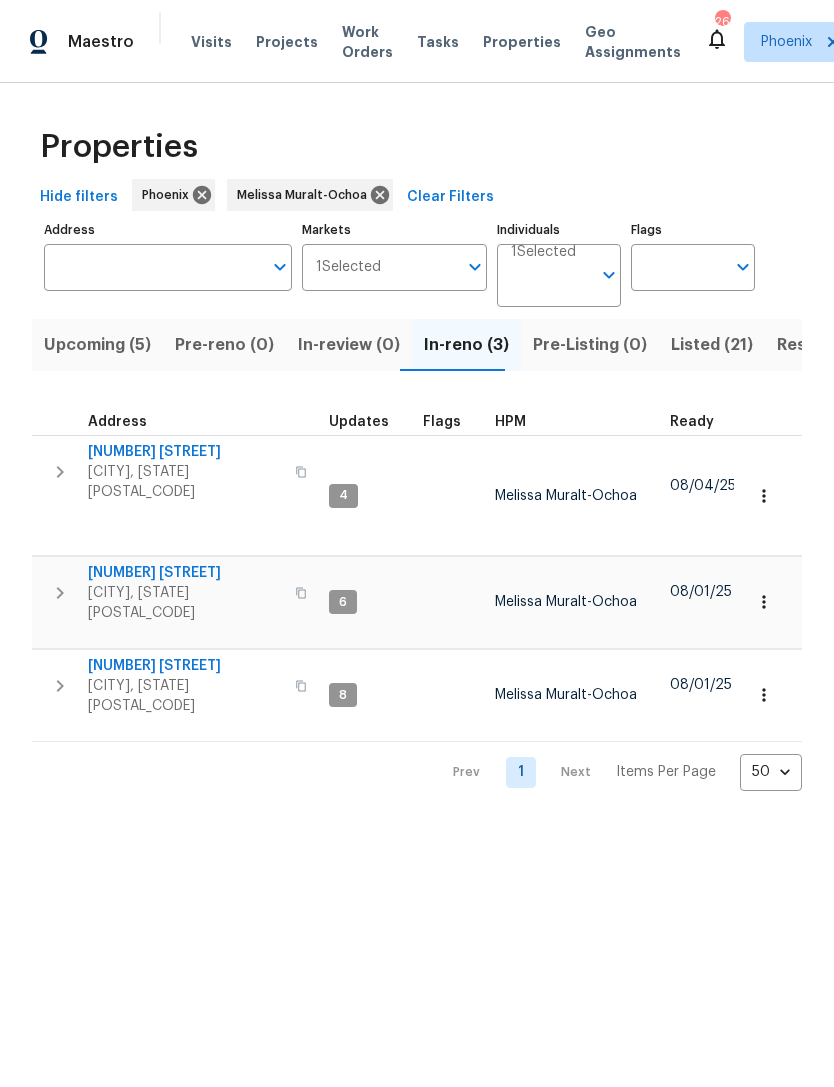 click on "[CITY], [STATE] [POSTAL_CODE]" at bounding box center (185, 482) 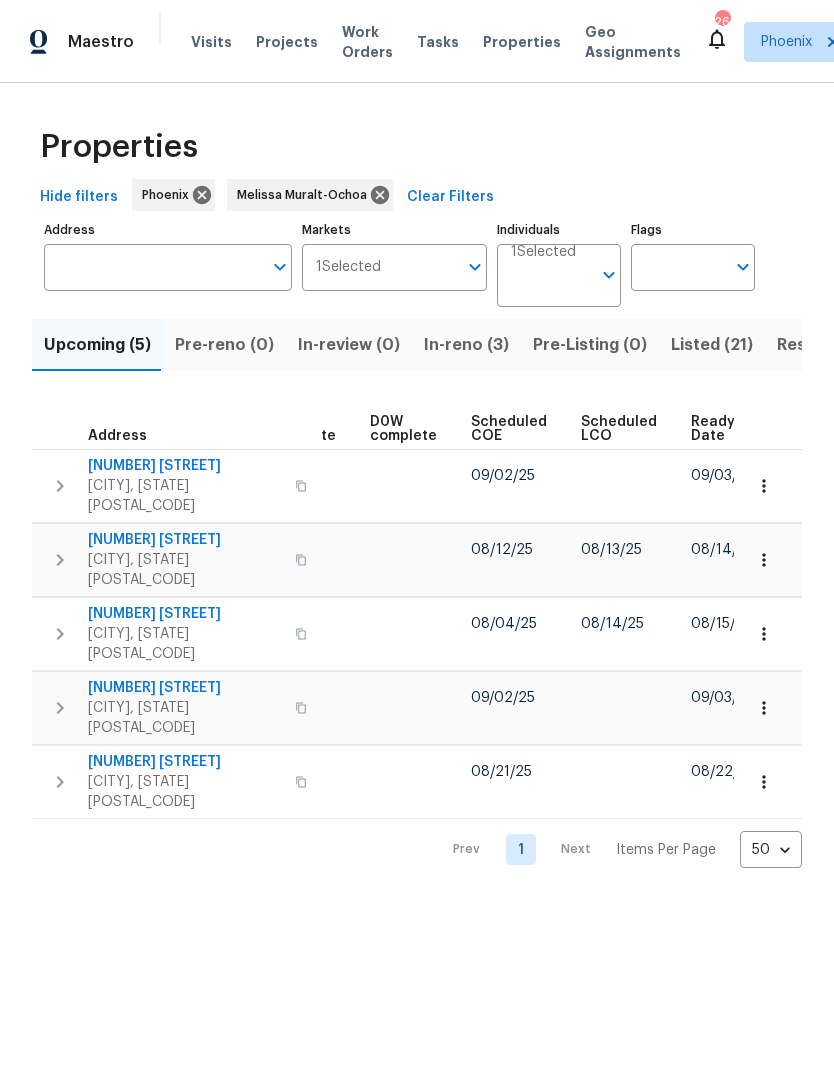 scroll, scrollTop: 0, scrollLeft: 503, axis: horizontal 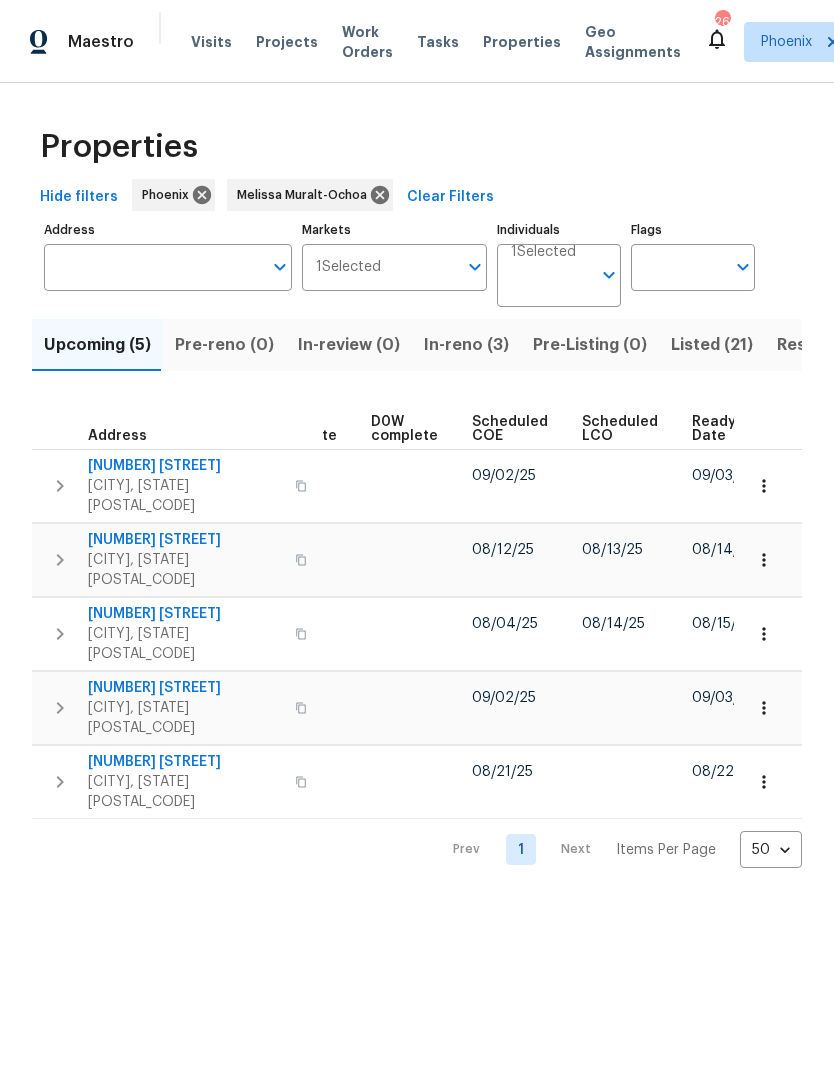 click on "Ready Date" at bounding box center (715, 429) 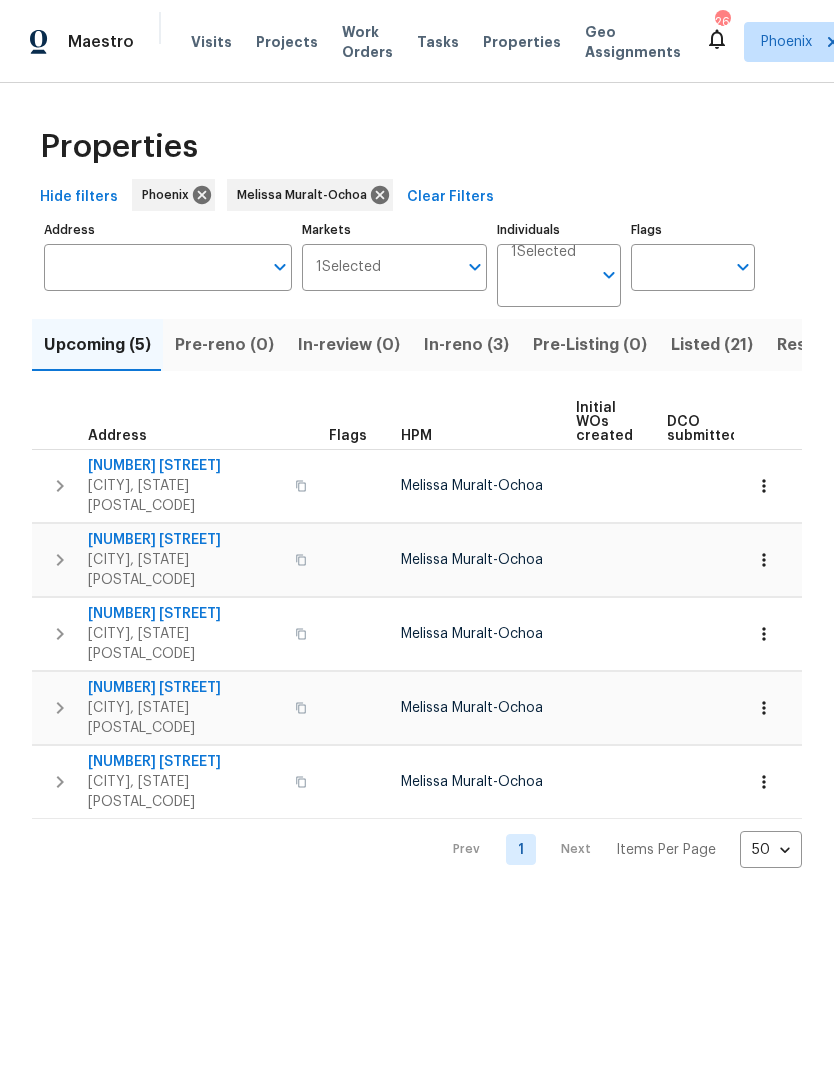 scroll, scrollTop: 0, scrollLeft: 0, axis: both 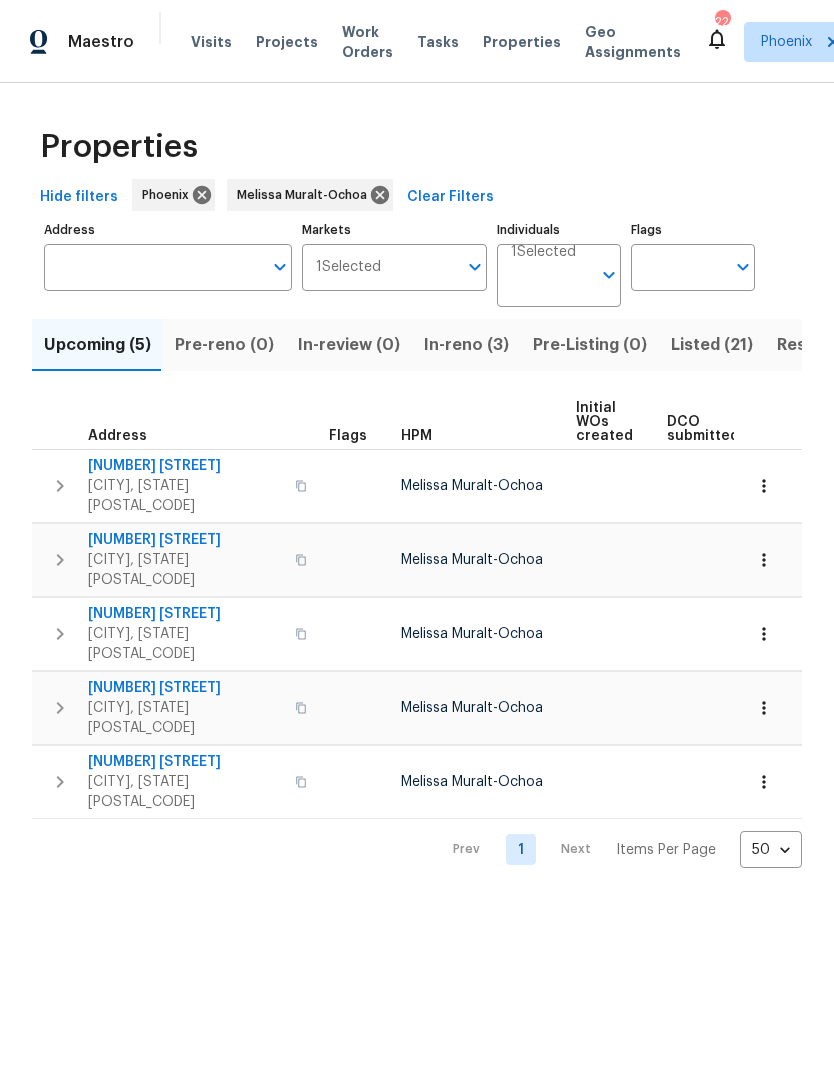 click on "Resale (9)" at bounding box center (816, 345) 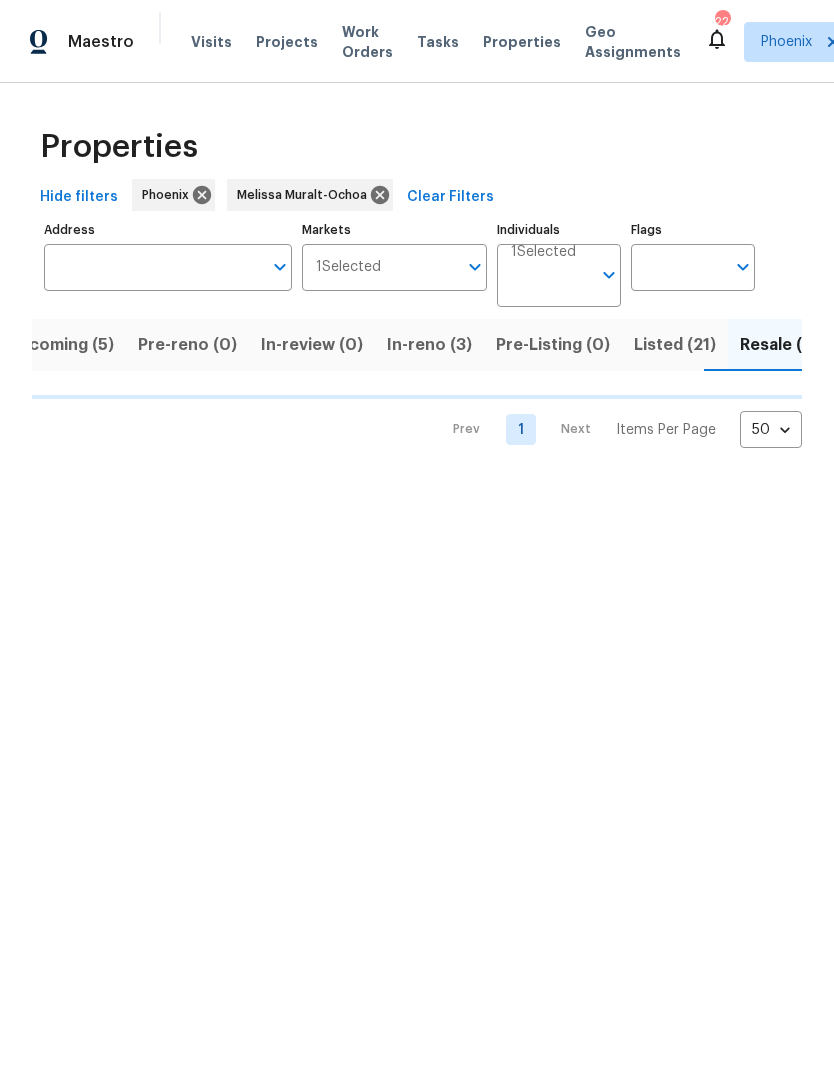 scroll, scrollTop: 0, scrollLeft: 38, axis: horizontal 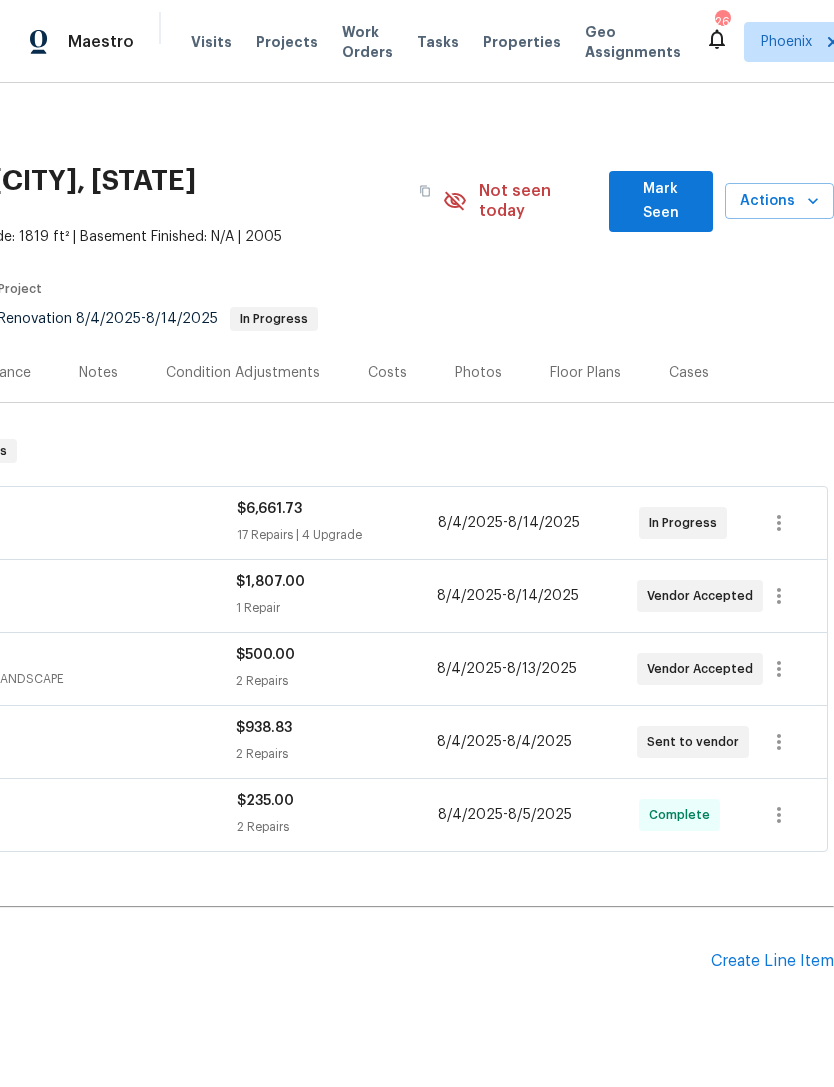 click on "Mark Seen" at bounding box center [661, 201] 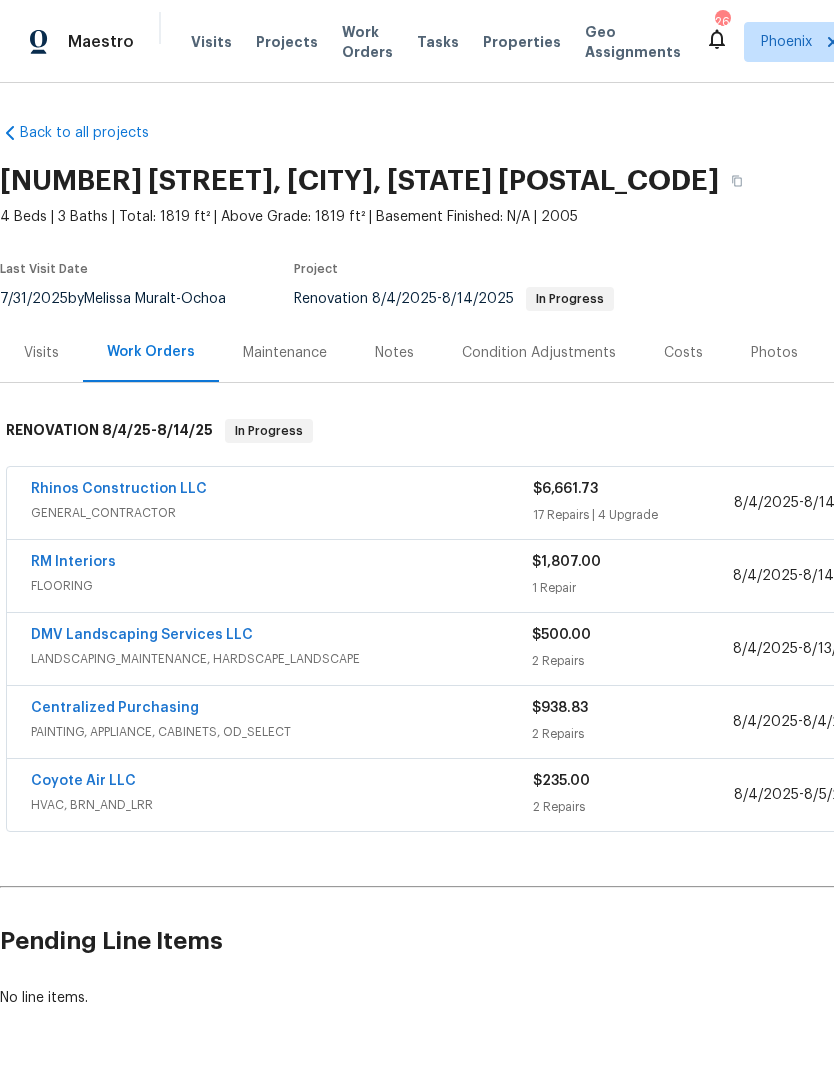 scroll, scrollTop: 0, scrollLeft: 0, axis: both 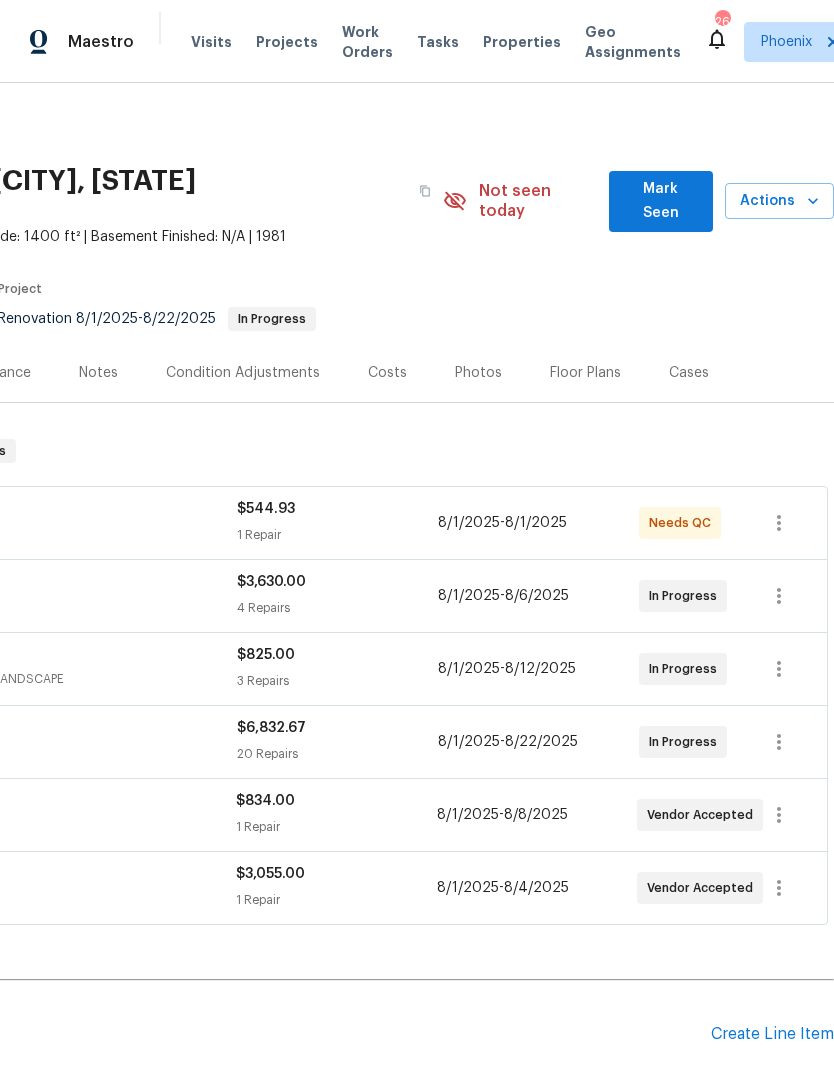 click on "Mark Seen" at bounding box center [661, 201] 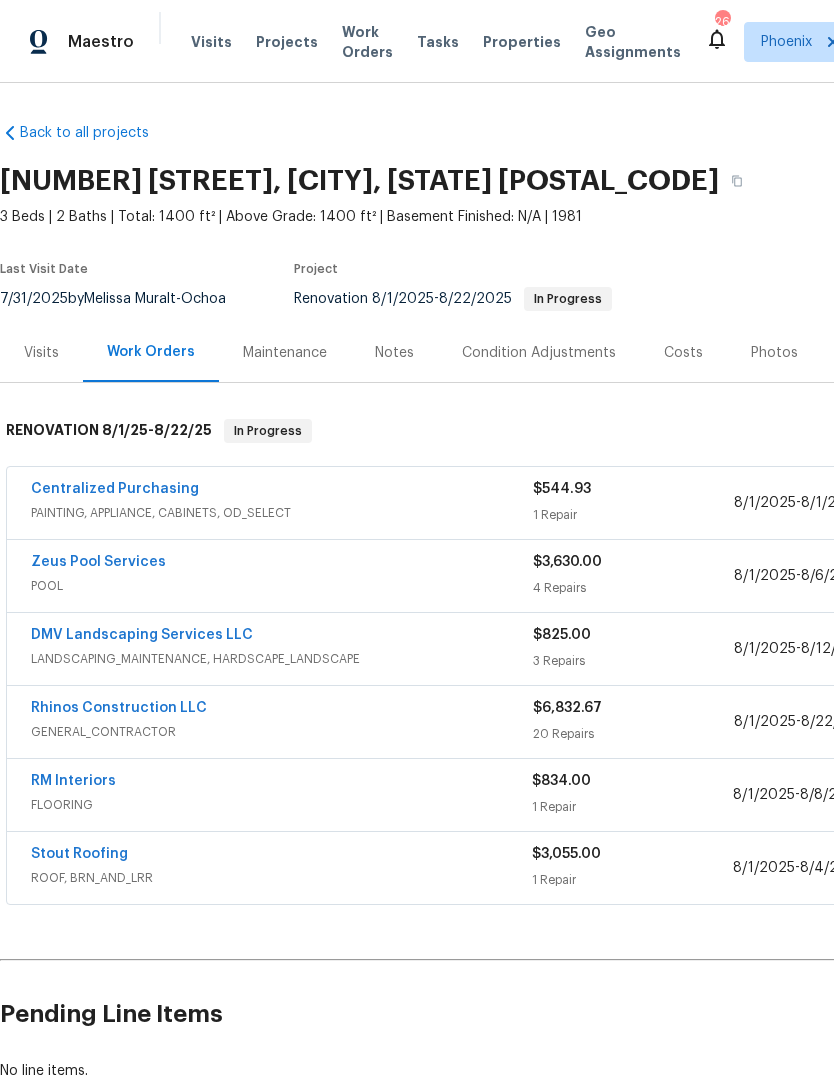 scroll, scrollTop: 0, scrollLeft: 0, axis: both 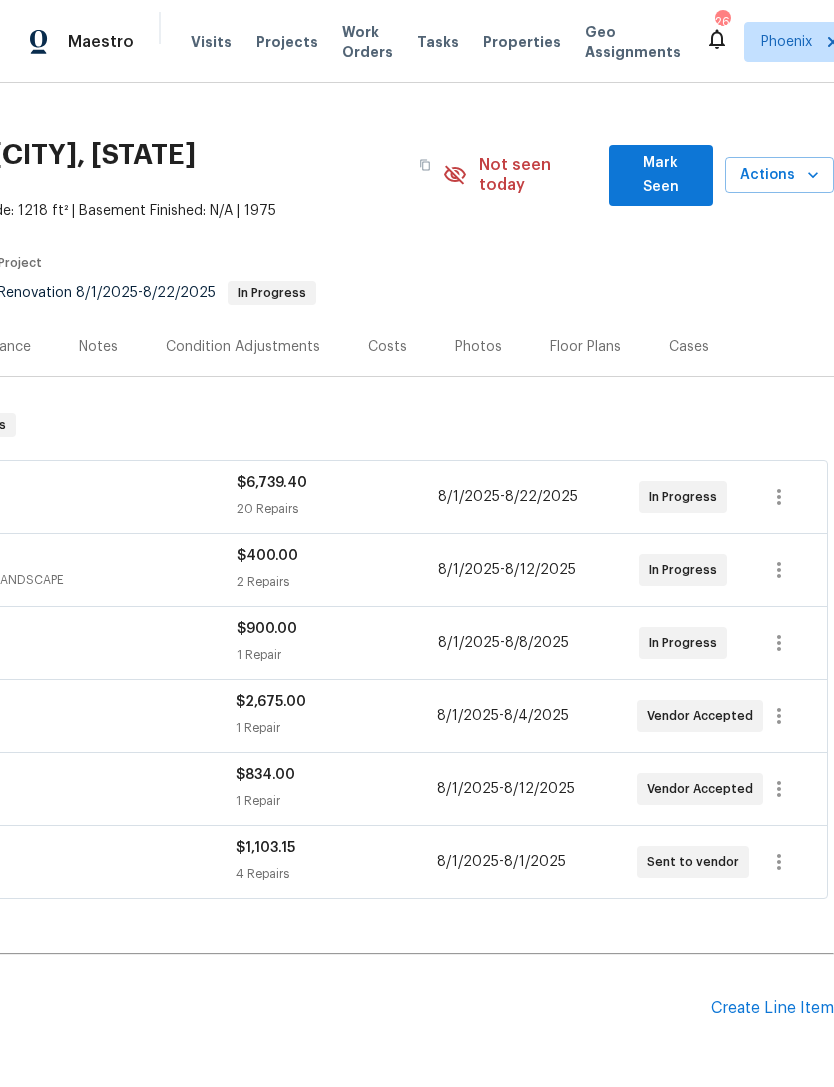click on "Mark Seen" at bounding box center (661, 175) 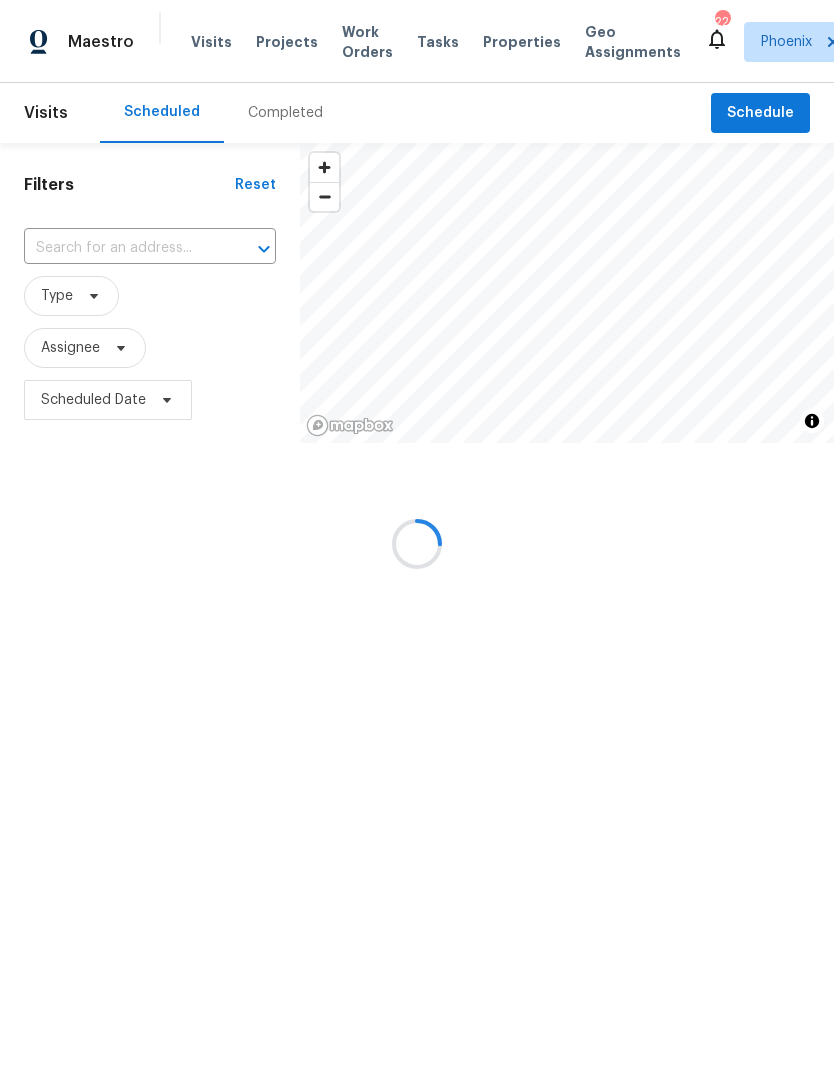 scroll, scrollTop: 105, scrollLeft: 13, axis: both 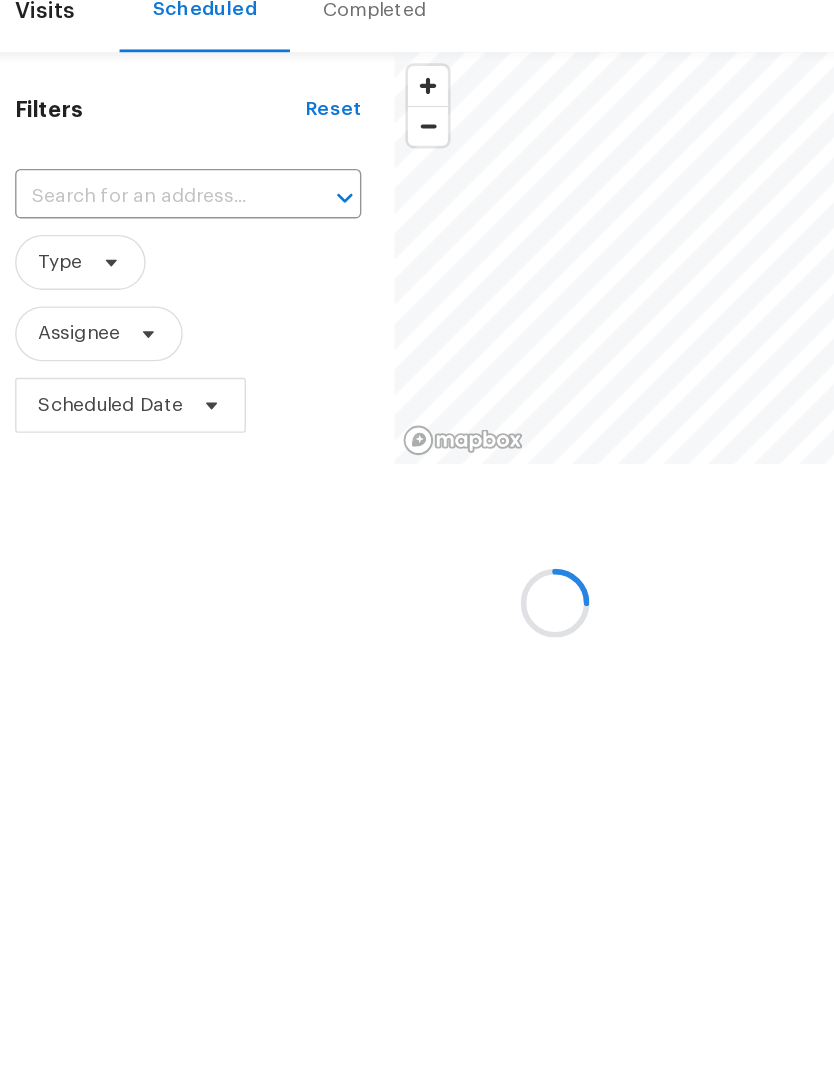 click at bounding box center (122, 248) 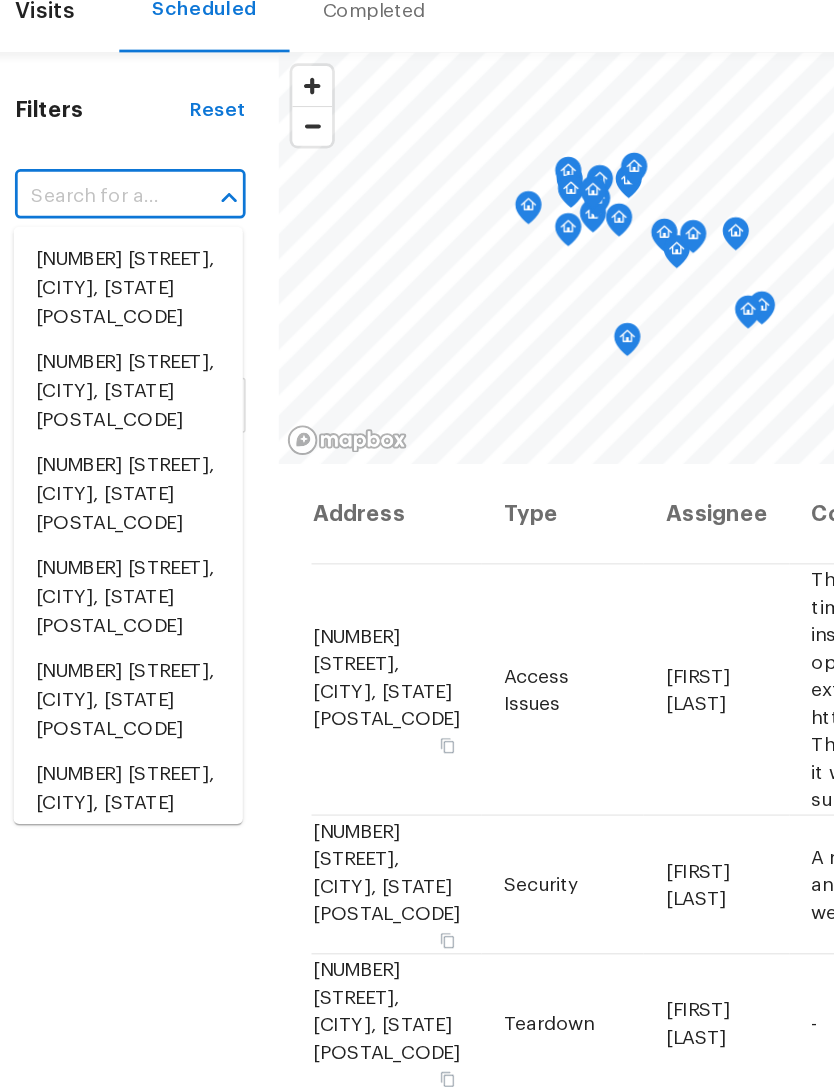 click at bounding box center (80, 248) 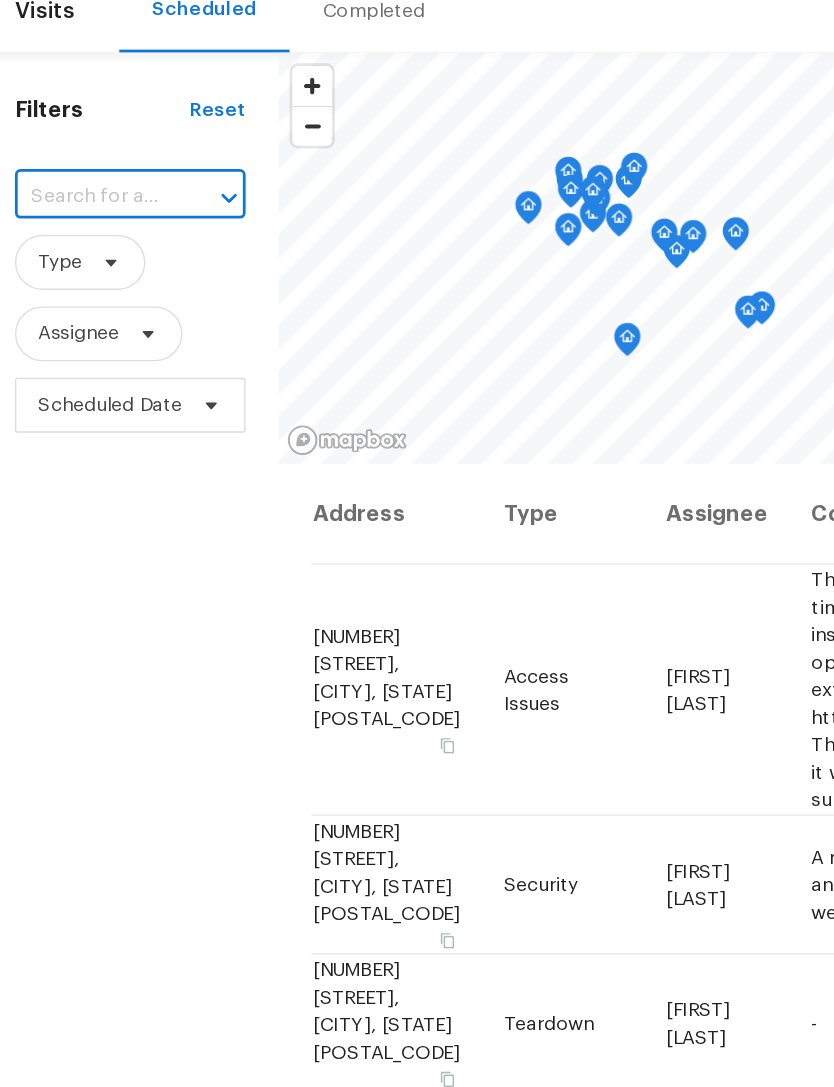 paste on "[NUMBER] [STREET], [CITY], [STATE] [POSTAL_CODE]" 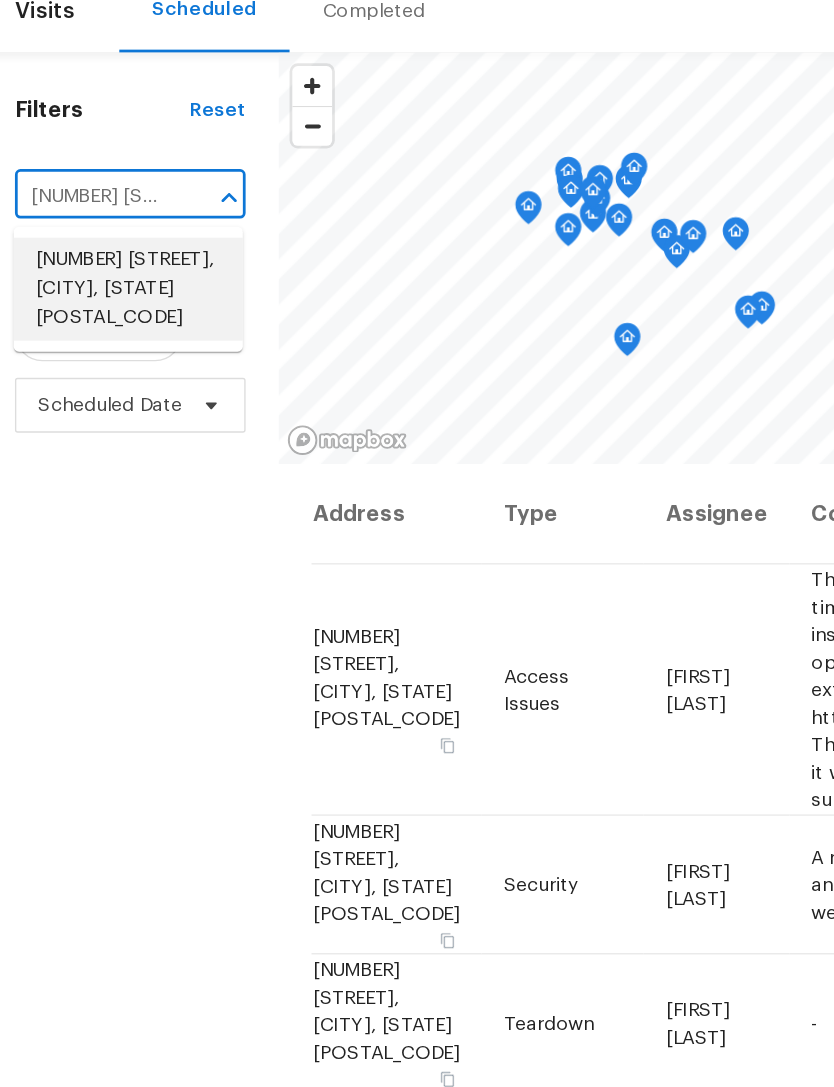 click on "[NUMBER] [STREET], [CITY], [STATE] [POSTAL_CODE]" at bounding box center [106, 315] 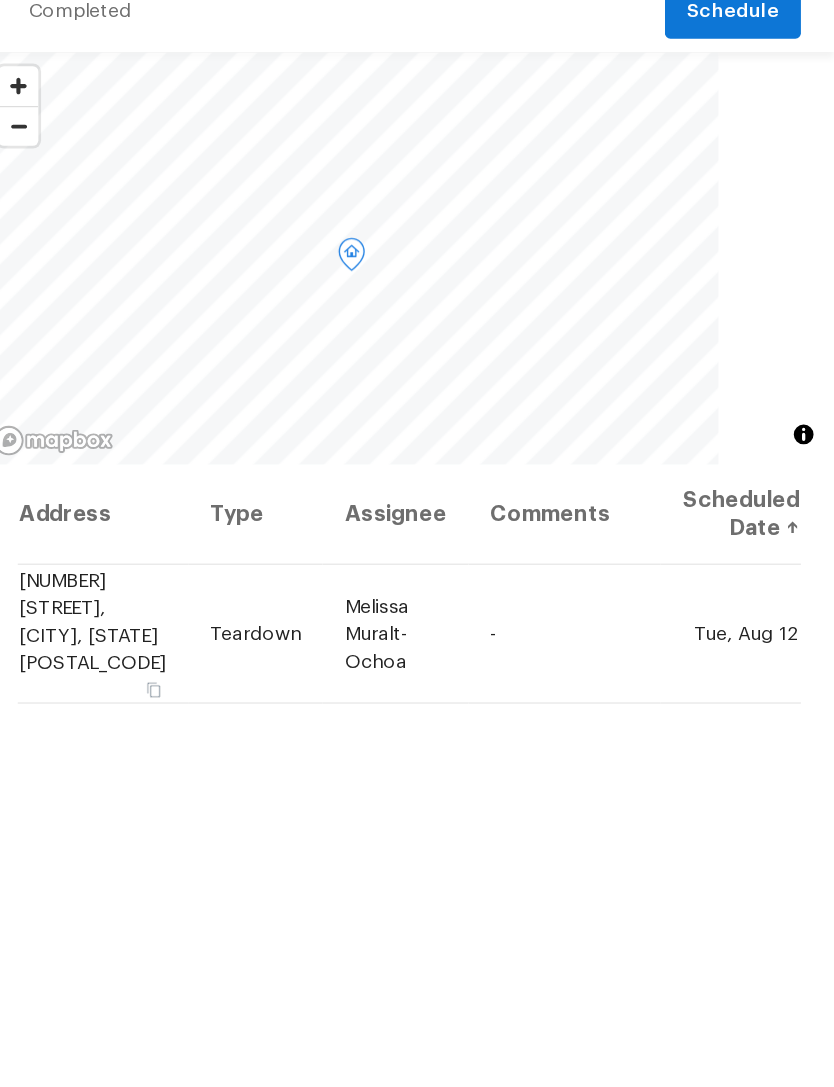 click 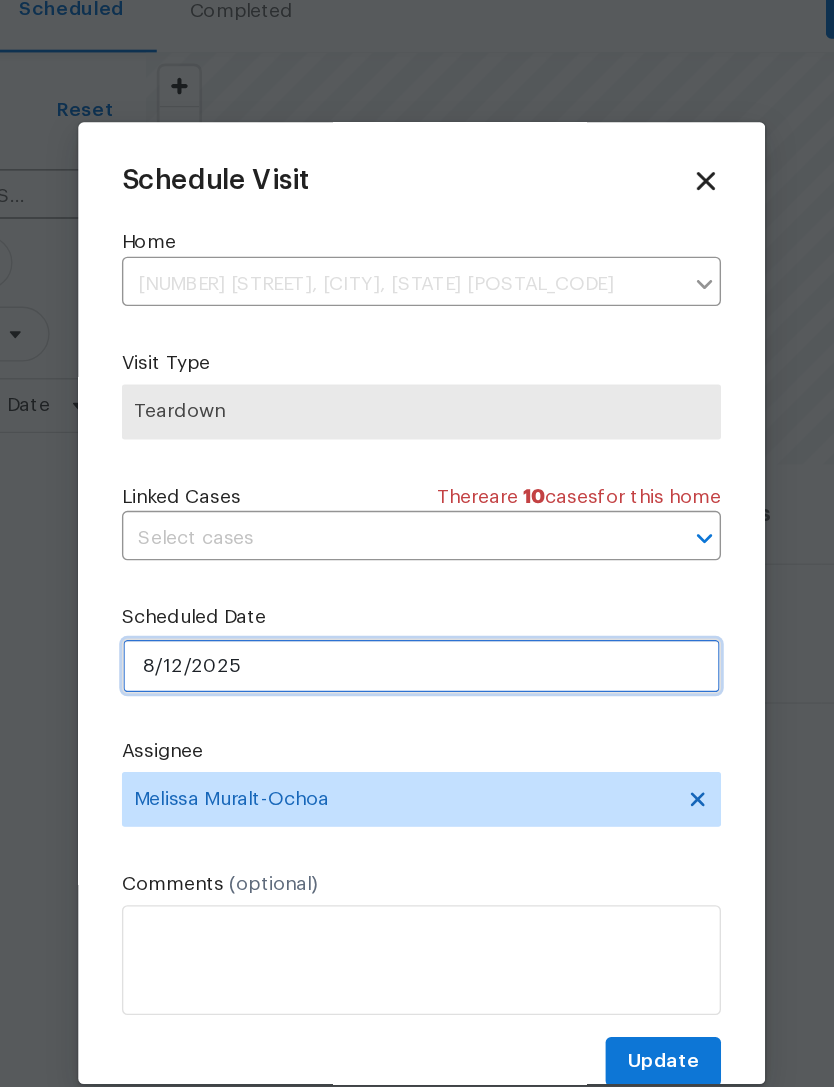 click on "8/12/2025" at bounding box center (417, 590) 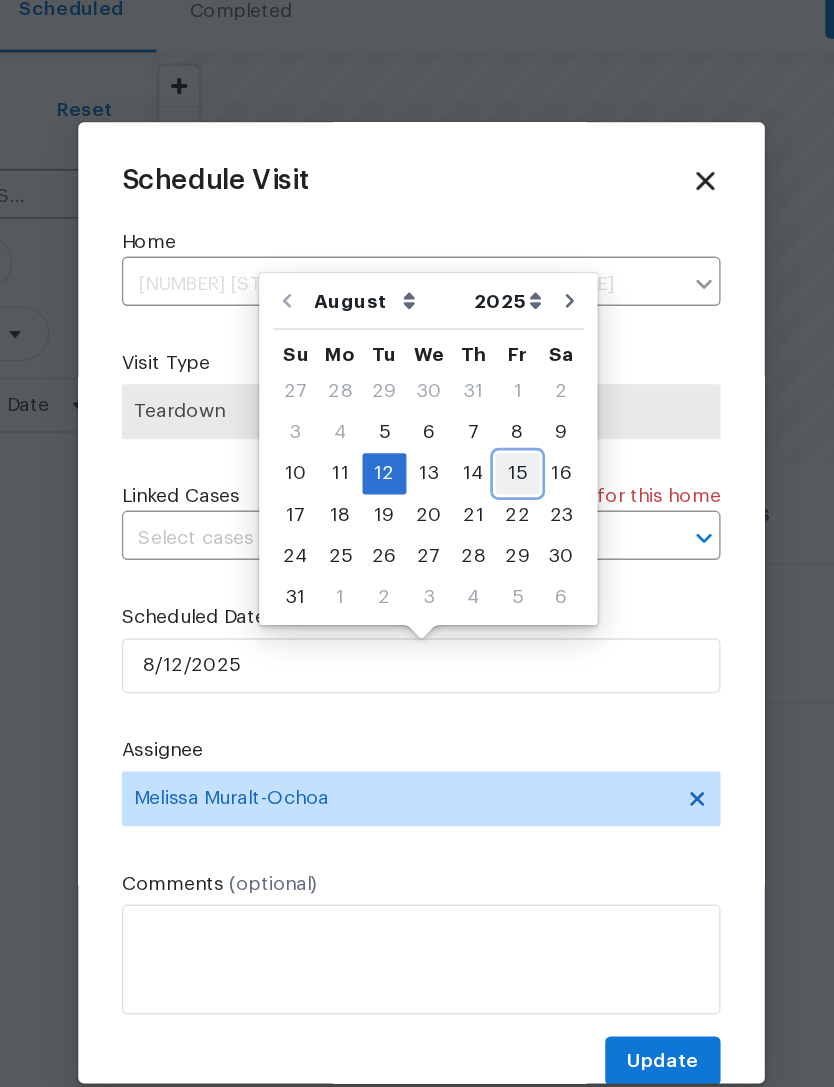 click on "15" at bounding box center (487, 450) 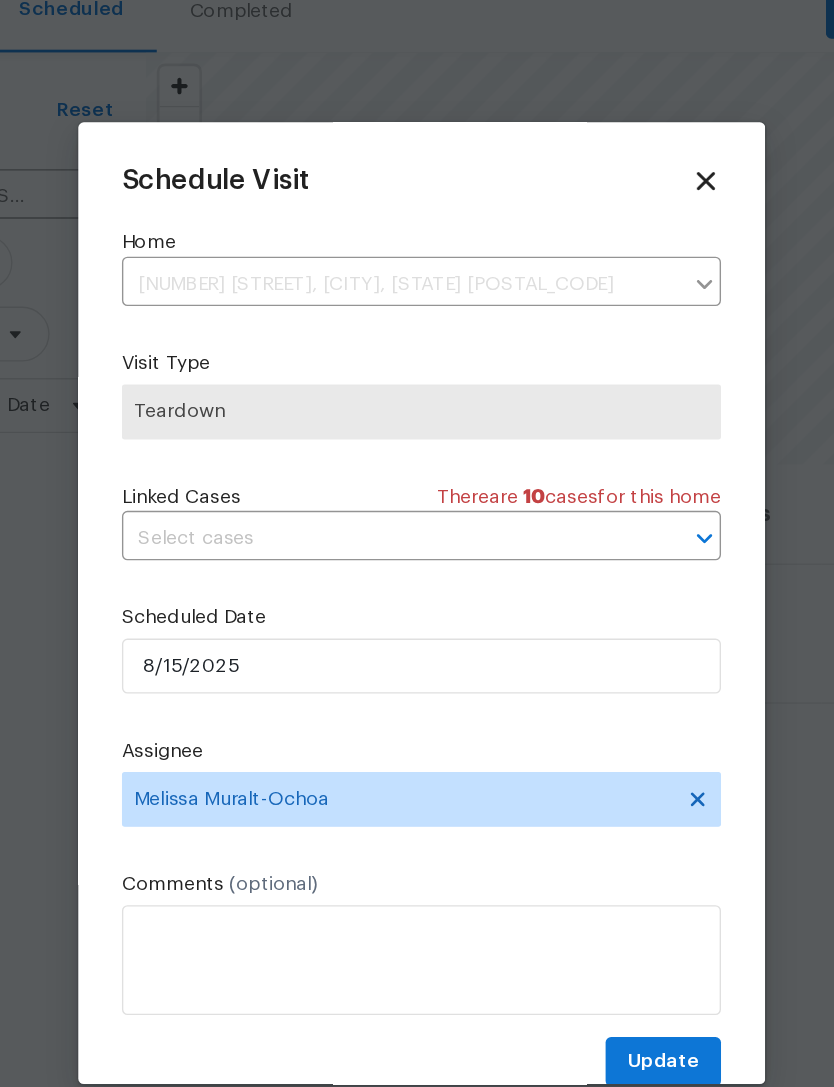 click on "Schedule Visit Home   [NUMBER] [STREET], [CITY], [STATE] ​ Visit Type   Teardown Linked Cases There  are   10  case s  for this home   ​ Scheduled Date   8/15/2025 Assignee   [FIRST] [LAST] Comments   (optional) Update" at bounding box center [417, 544] 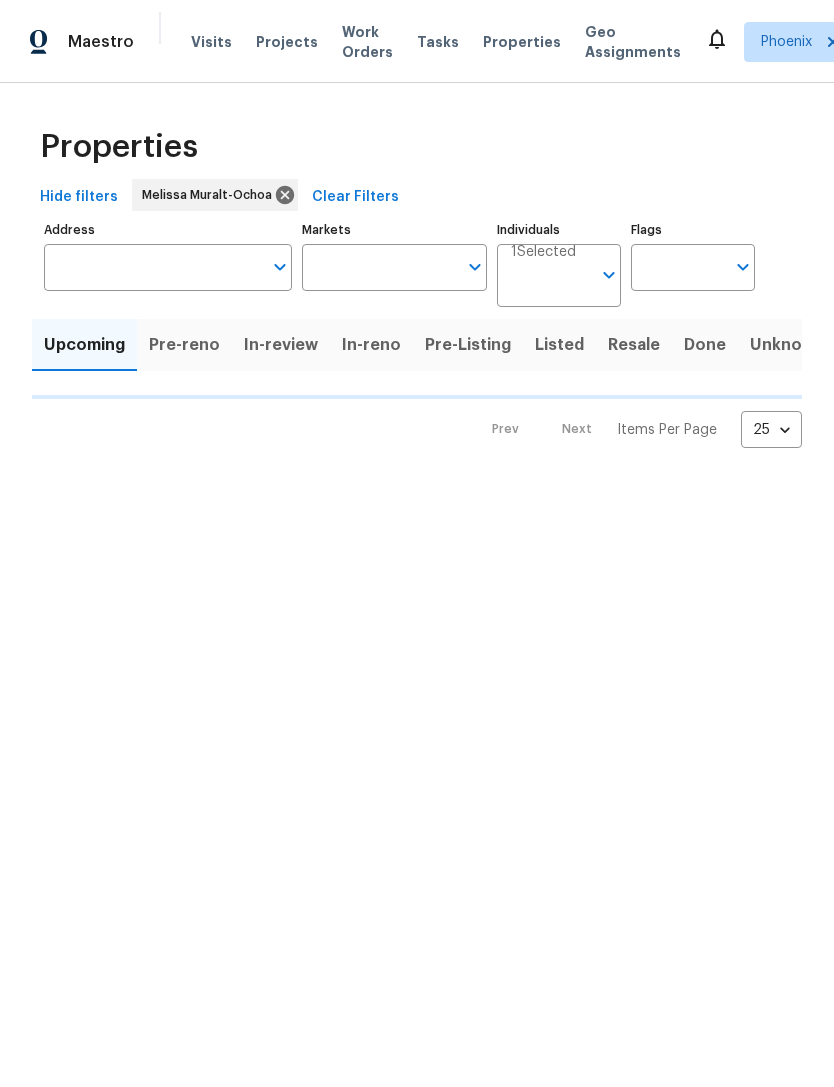 type on "50" 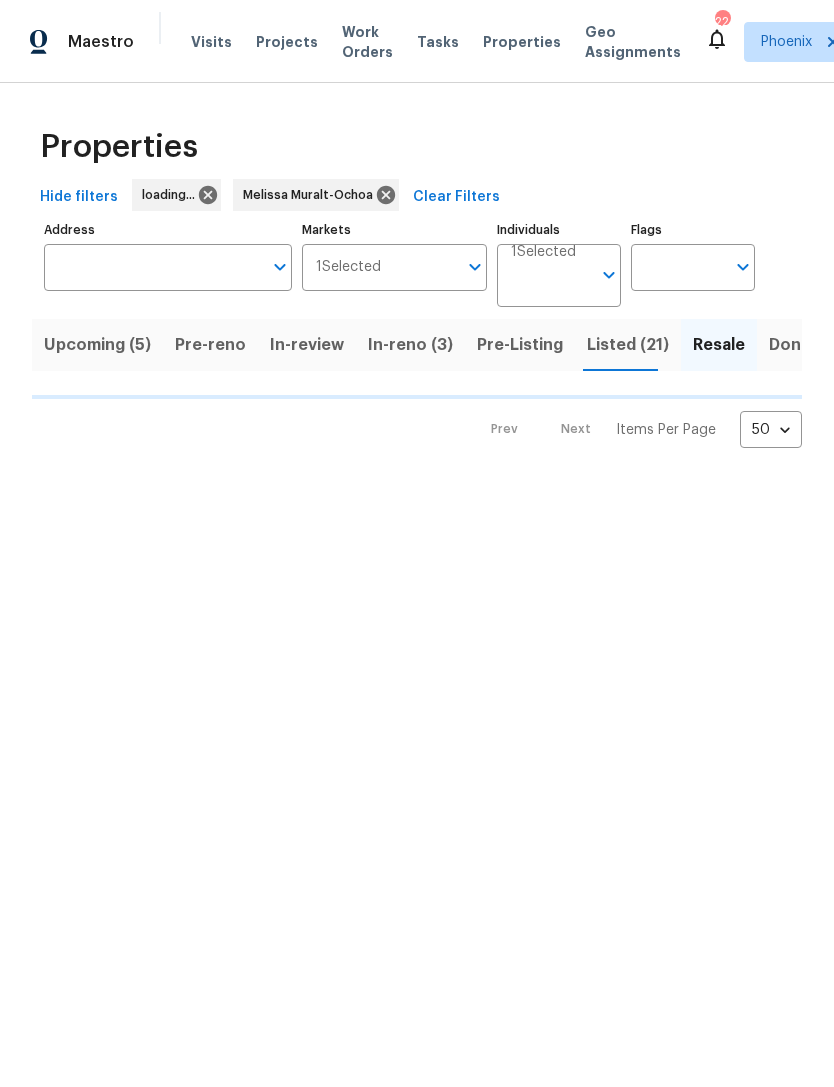 scroll, scrollTop: 0, scrollLeft: 0, axis: both 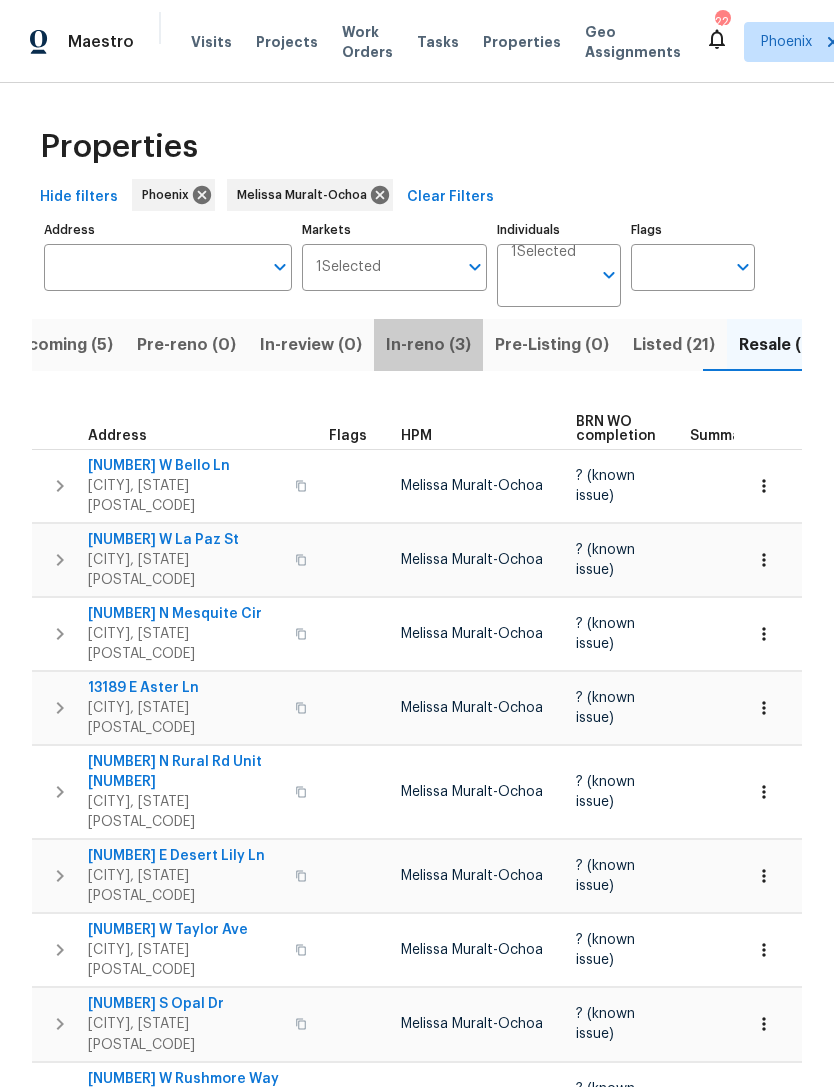 click on "In-reno (3)" at bounding box center [428, 345] 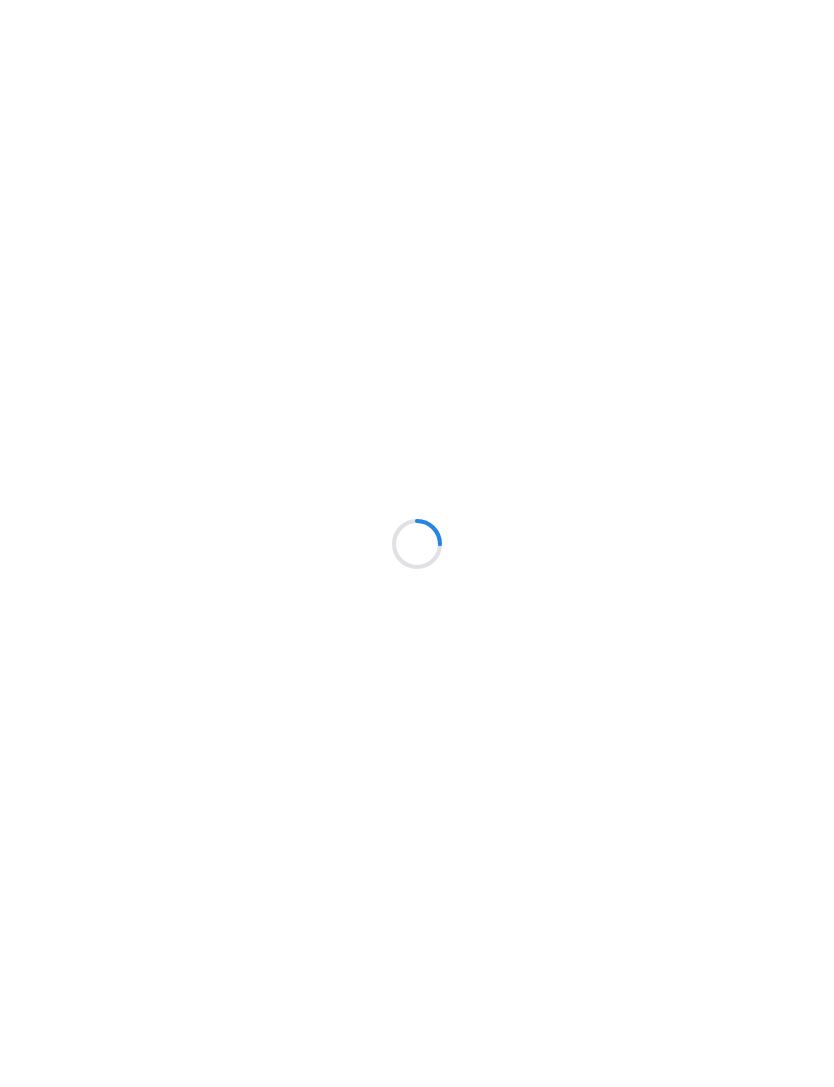 scroll, scrollTop: 0, scrollLeft: 0, axis: both 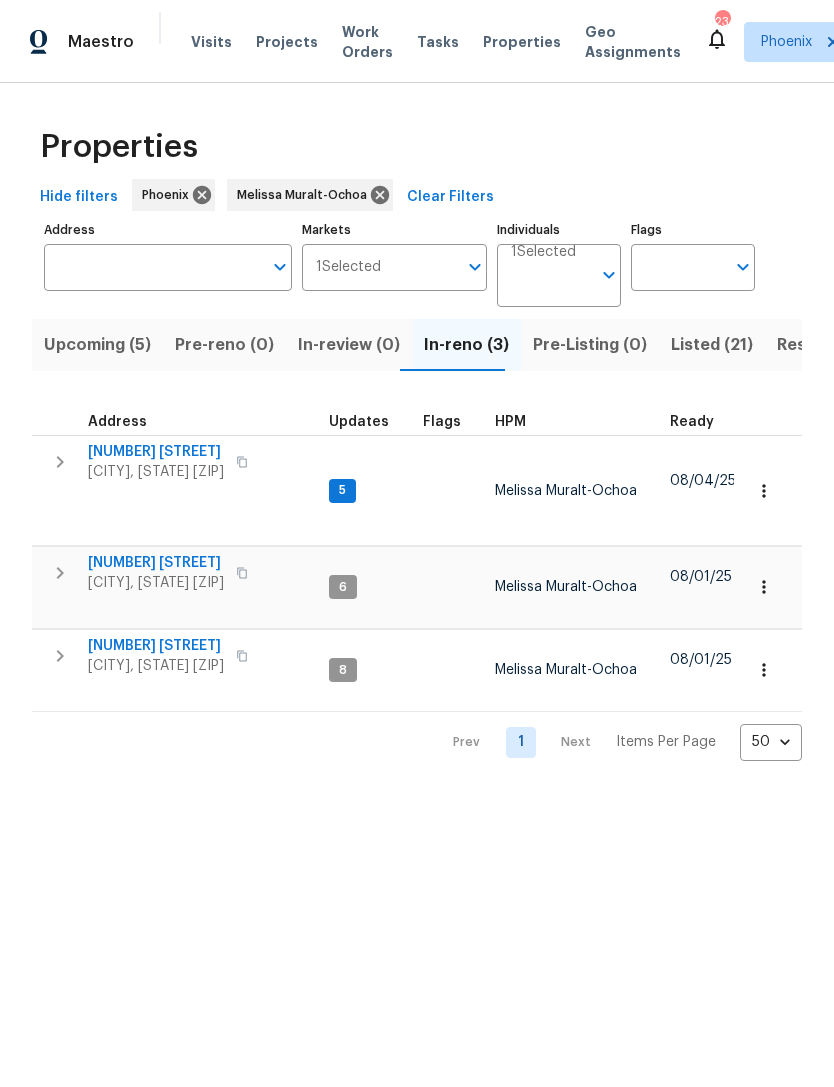 click 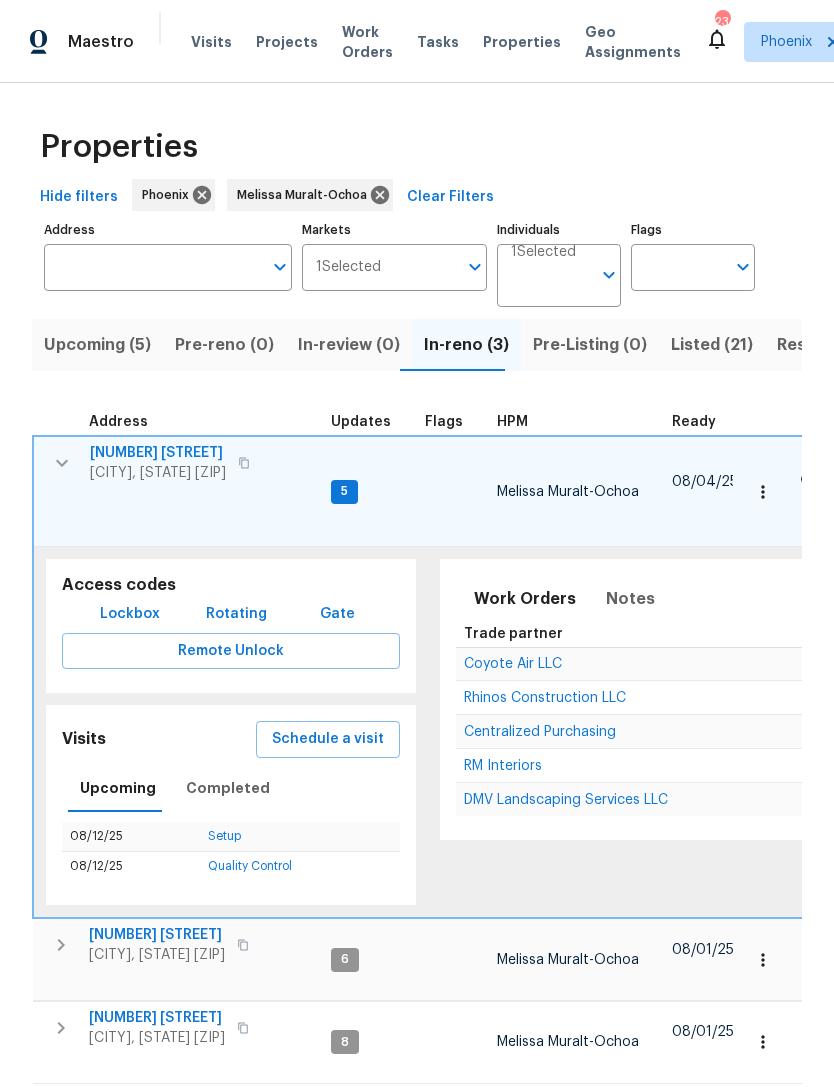 click on "Coyote Air LLC" at bounding box center (513, 664) 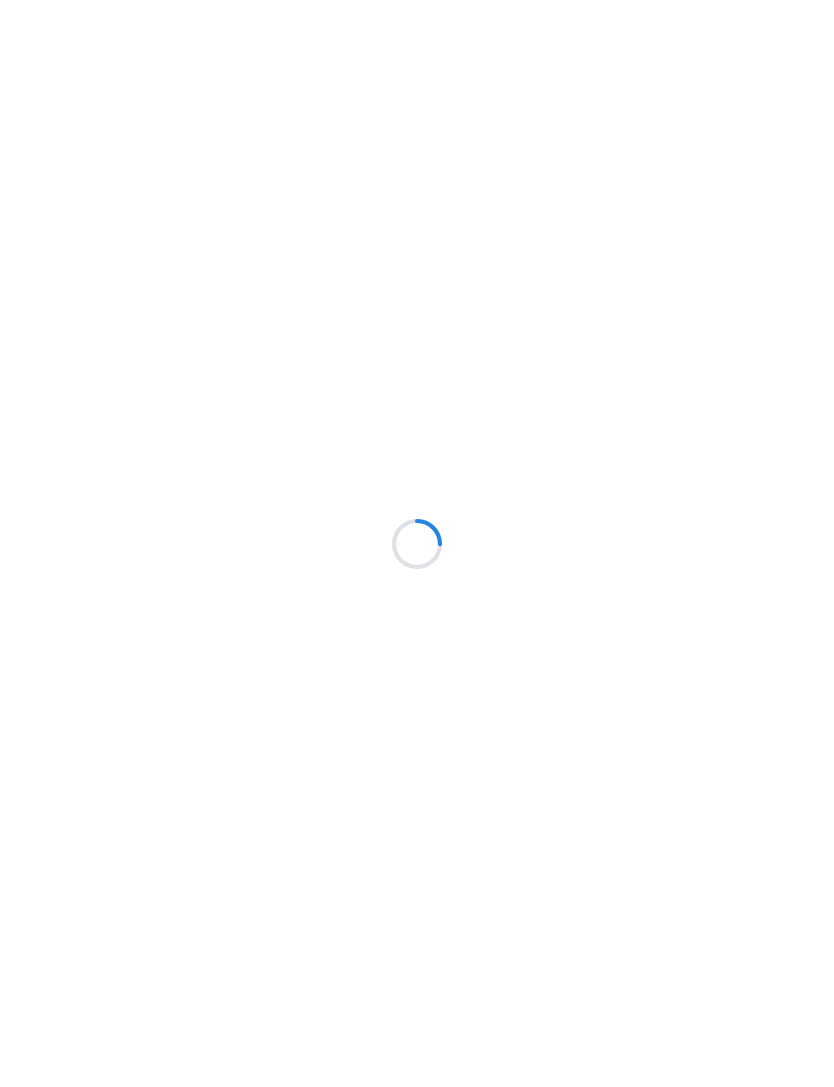 scroll, scrollTop: 0, scrollLeft: 0, axis: both 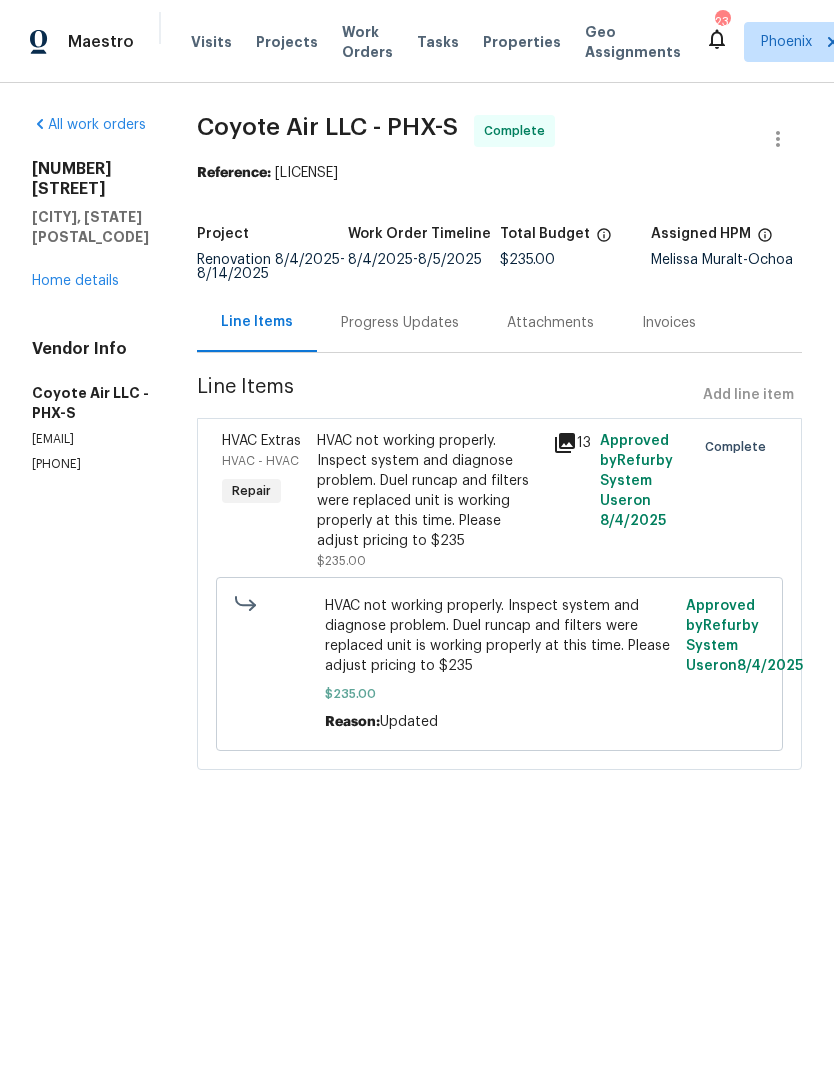 click on "Home details" at bounding box center (75, 281) 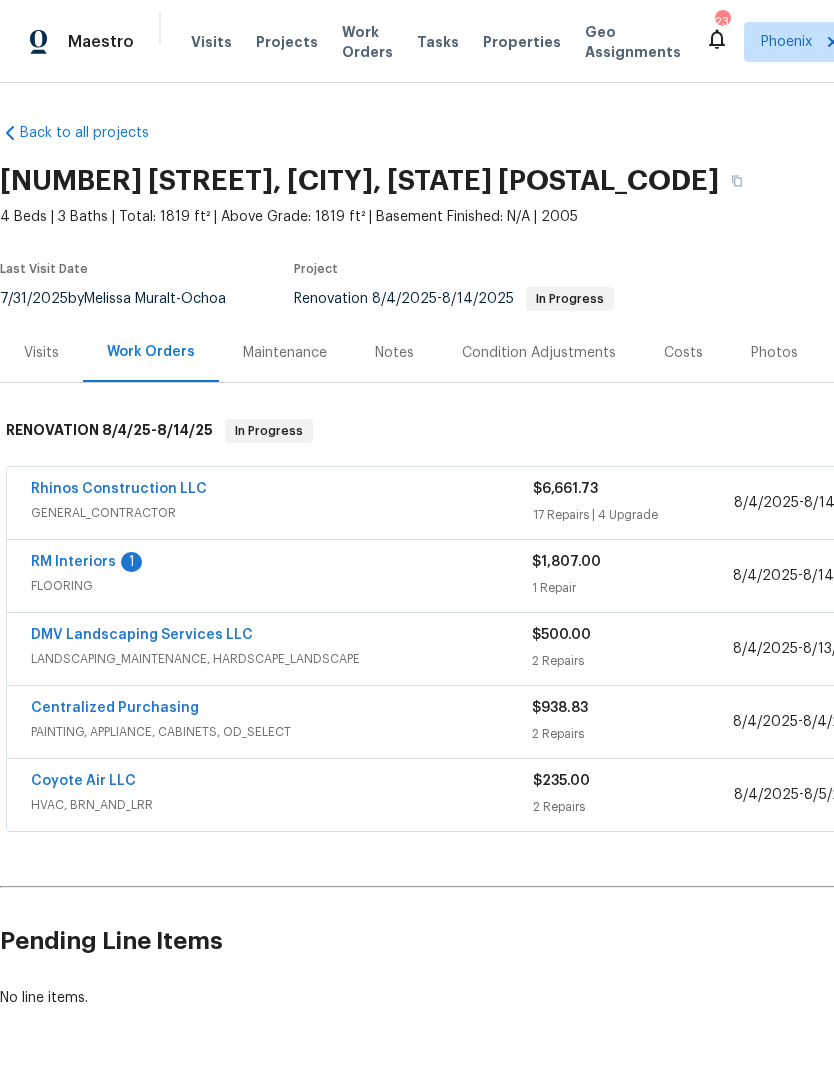 click on "RM Interiors" at bounding box center (73, 562) 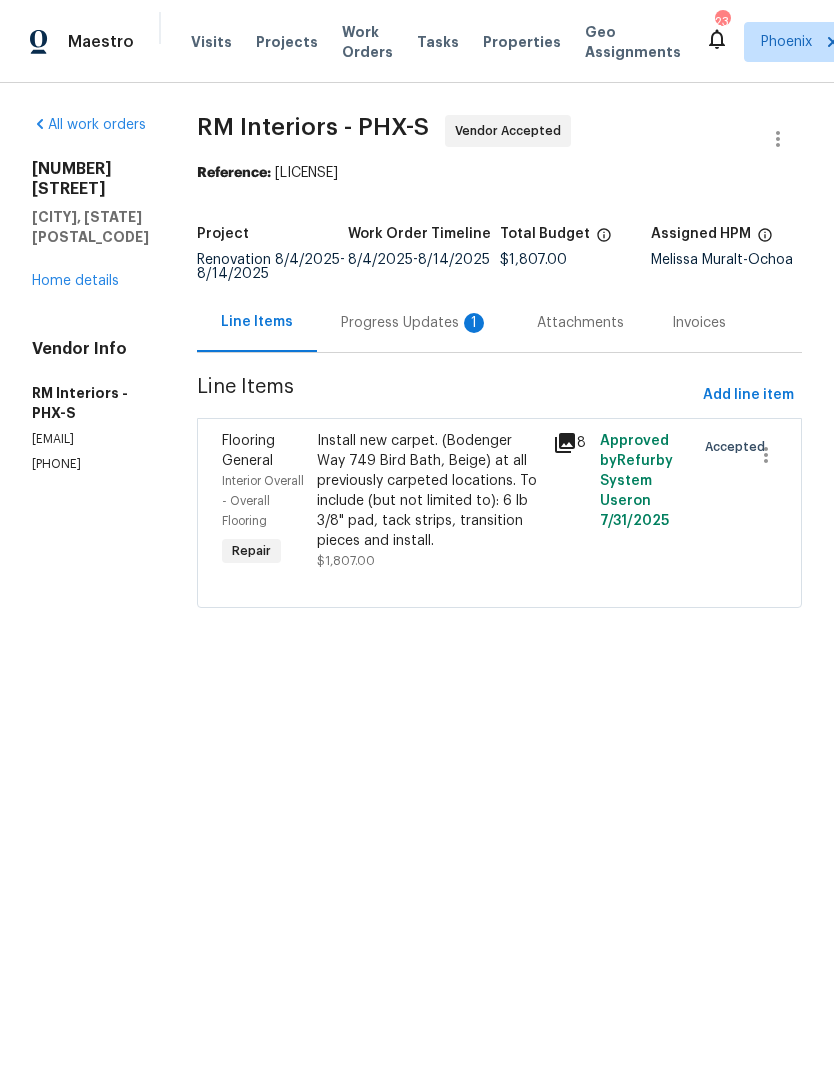 click on "1" at bounding box center [474, 323] 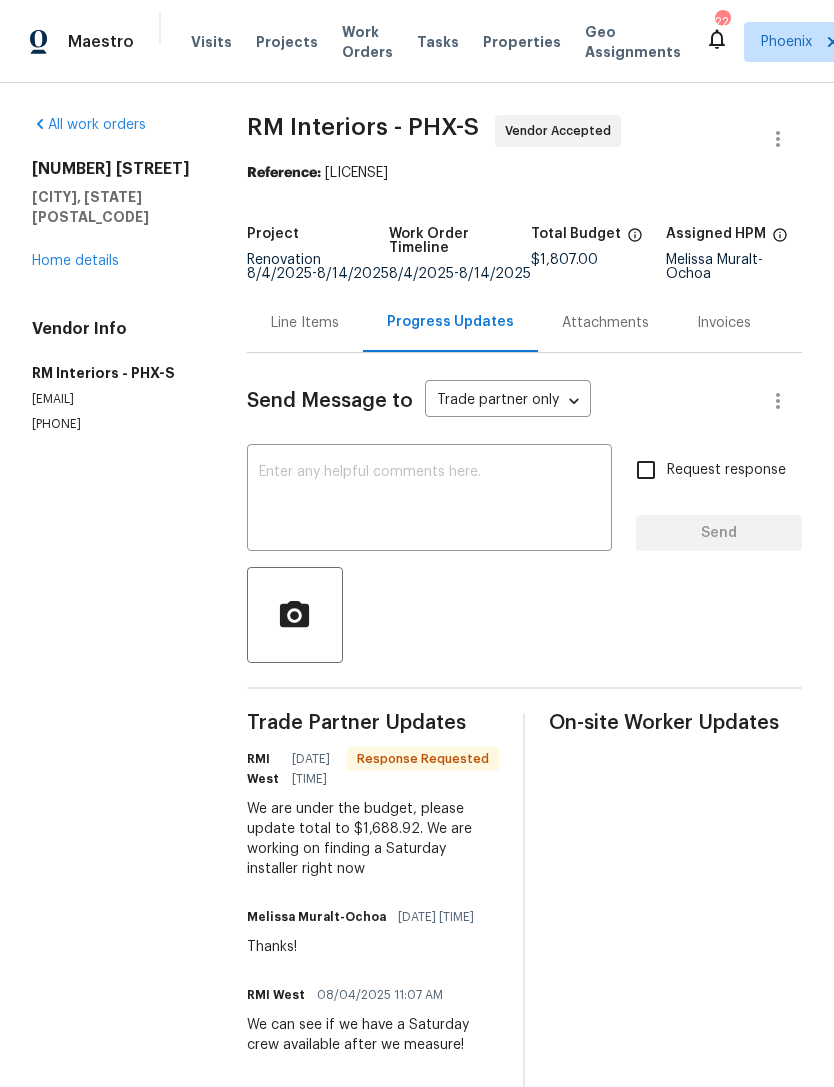 click at bounding box center [429, 500] 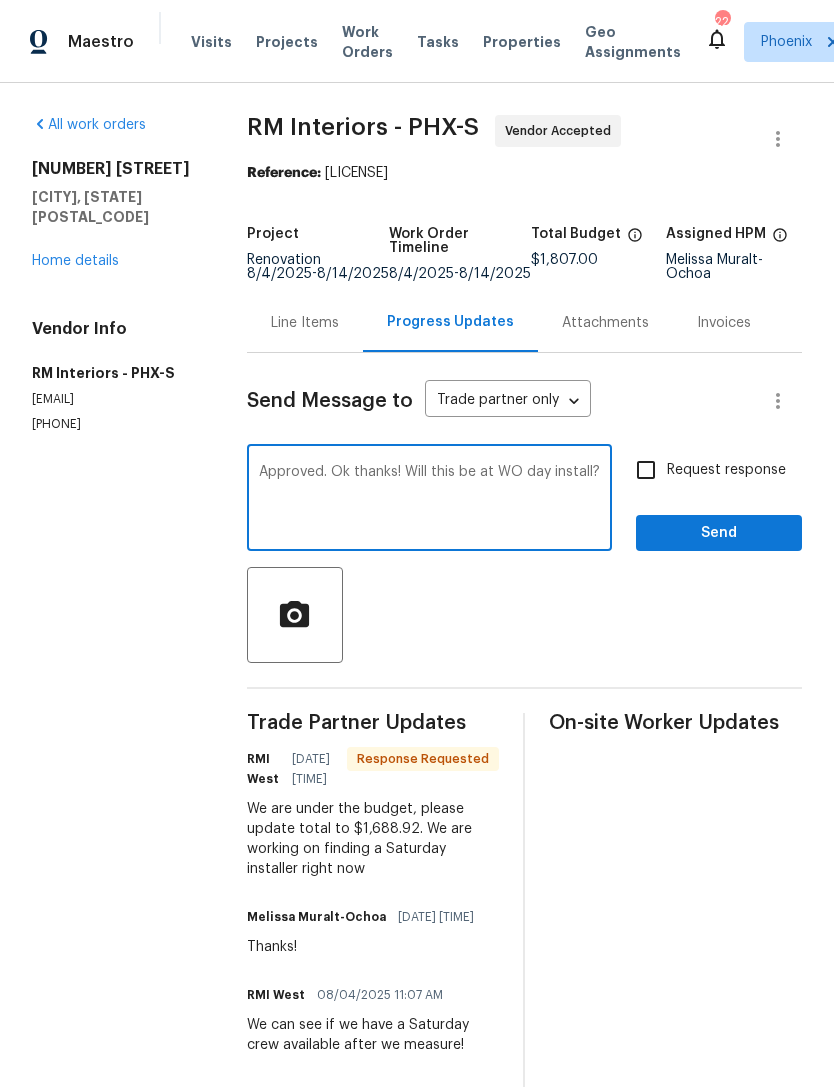 click on "Approved. Ok thanks! Will this be at WO day install?" at bounding box center (429, 500) 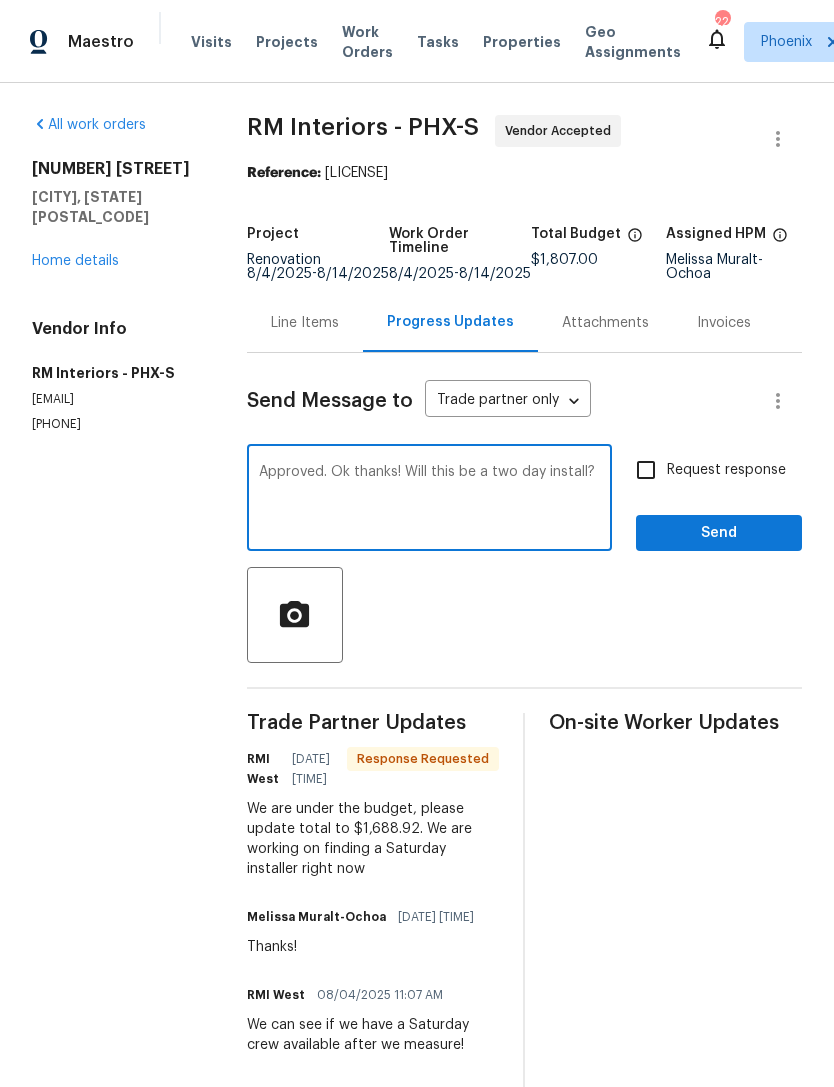 type on "Approved. Ok thanks! Will this be a two day install?" 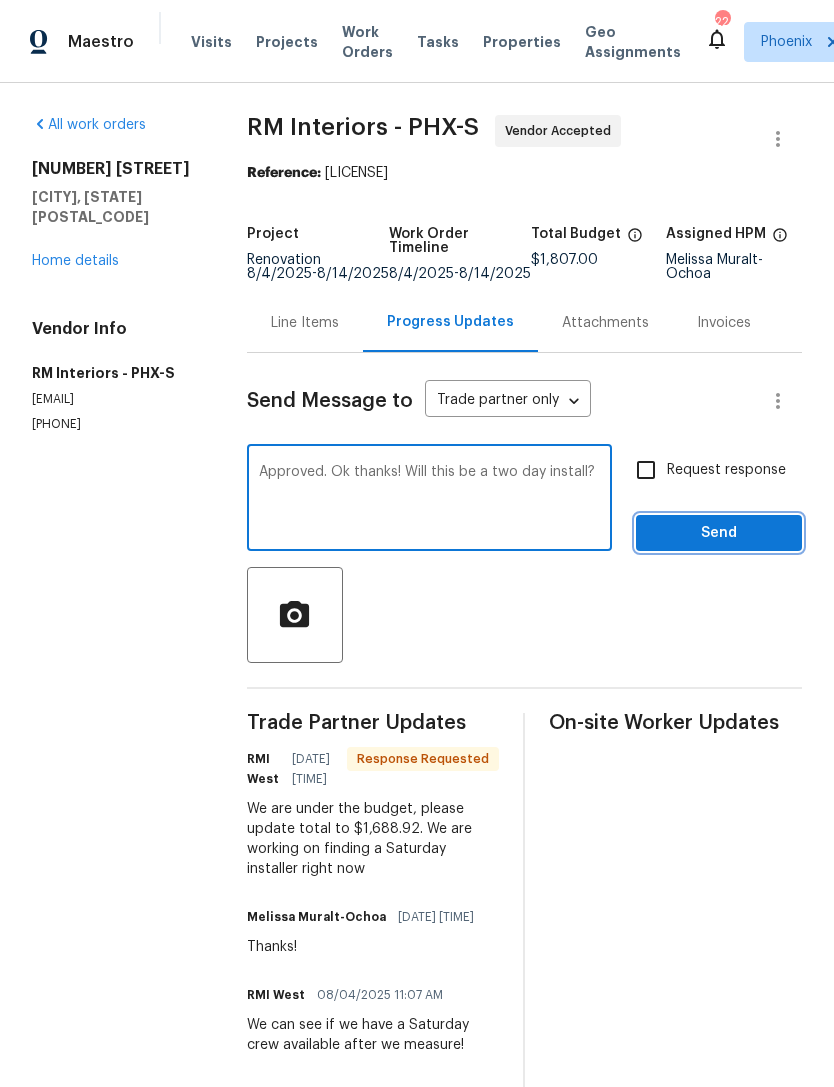 click on "Send" at bounding box center [719, 533] 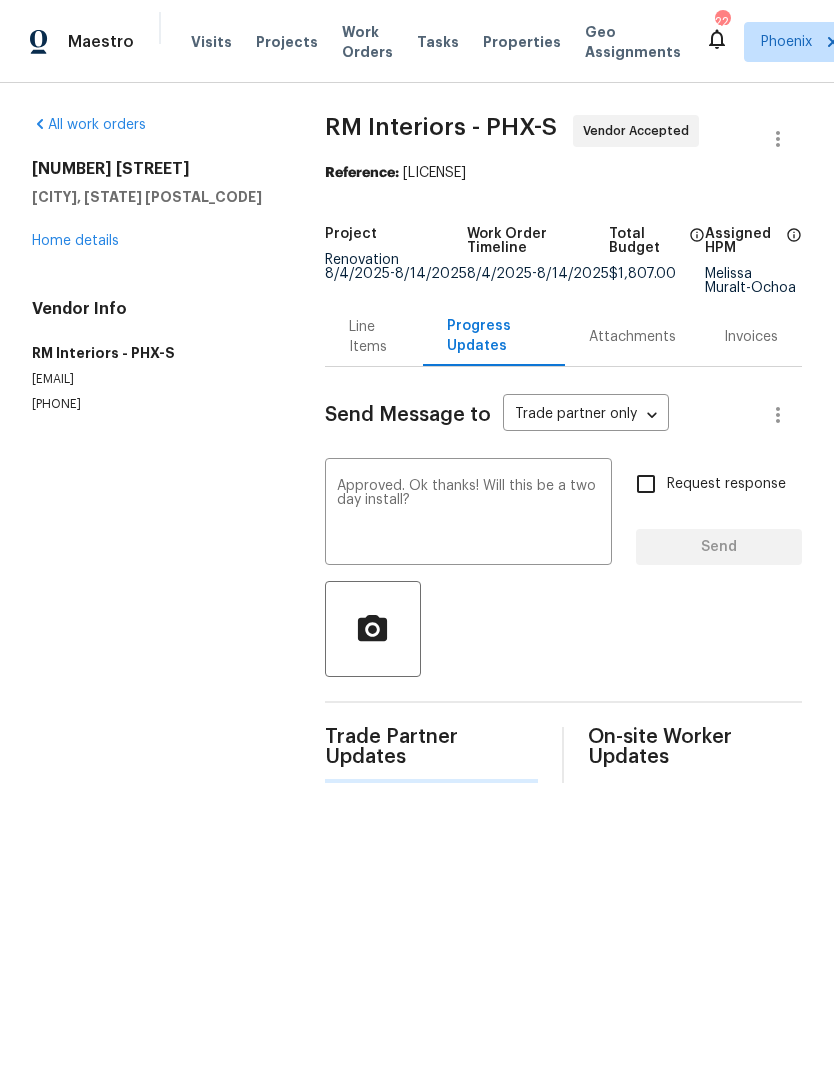 type 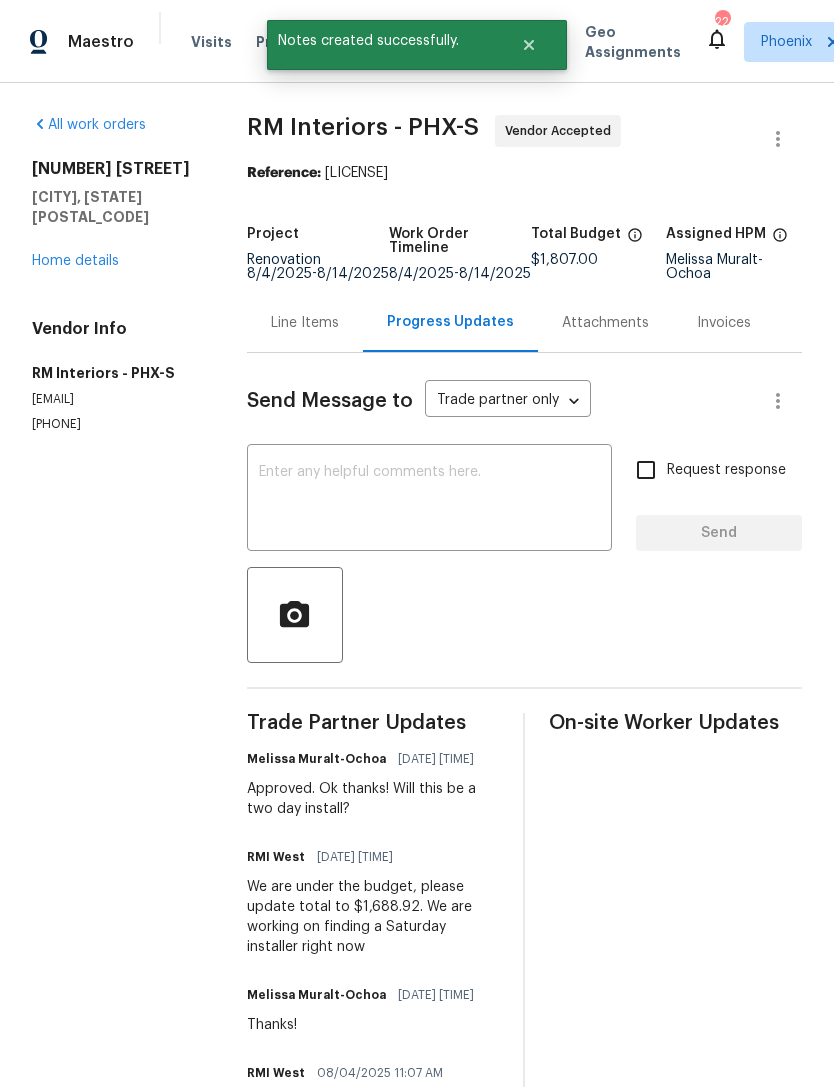 click at bounding box center [524, 1102] 